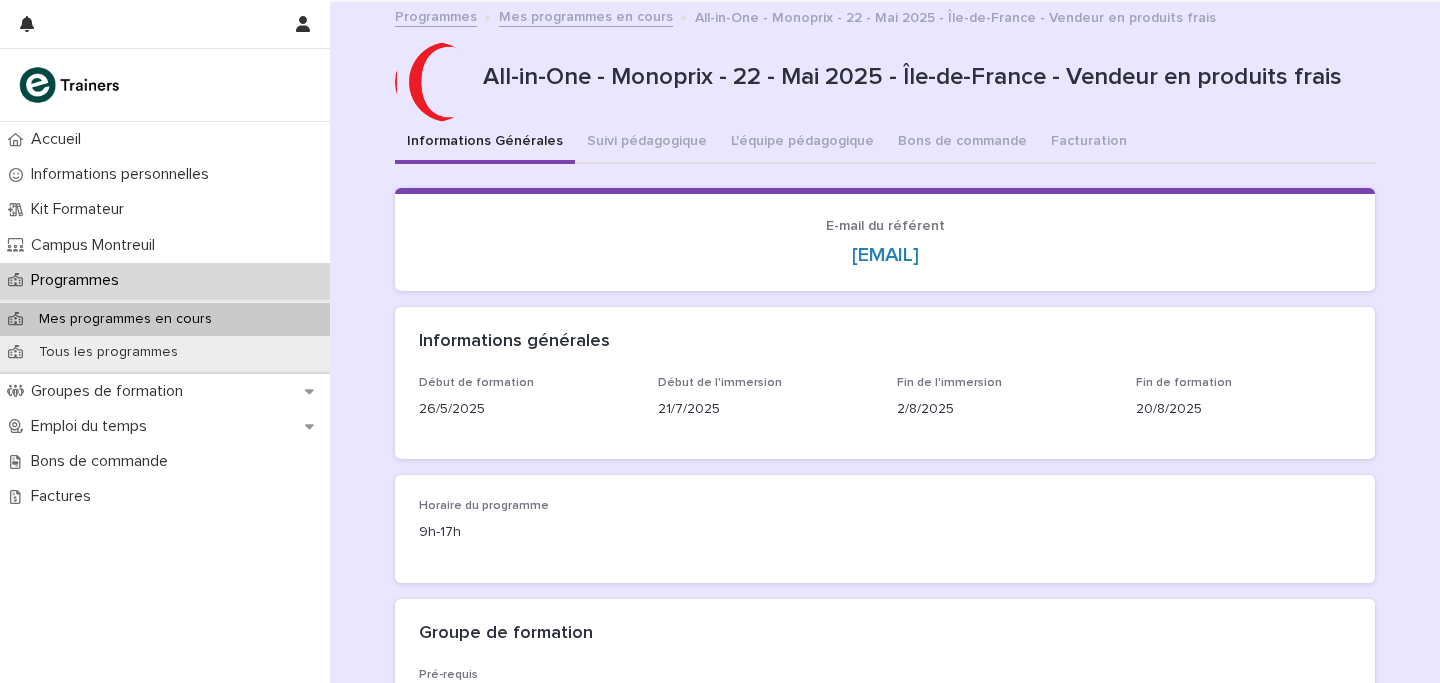 scroll, scrollTop: 0, scrollLeft: 0, axis: both 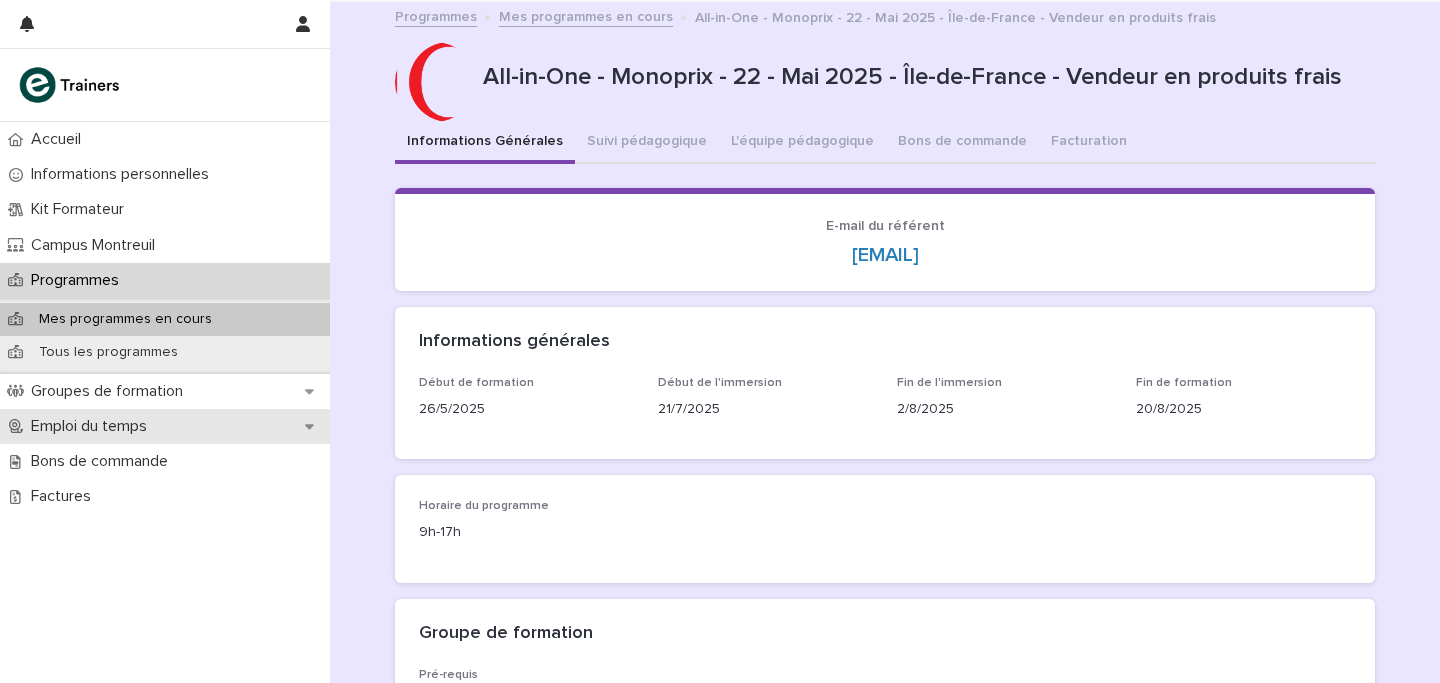 click on "Emploi du temps" at bounding box center (93, 426) 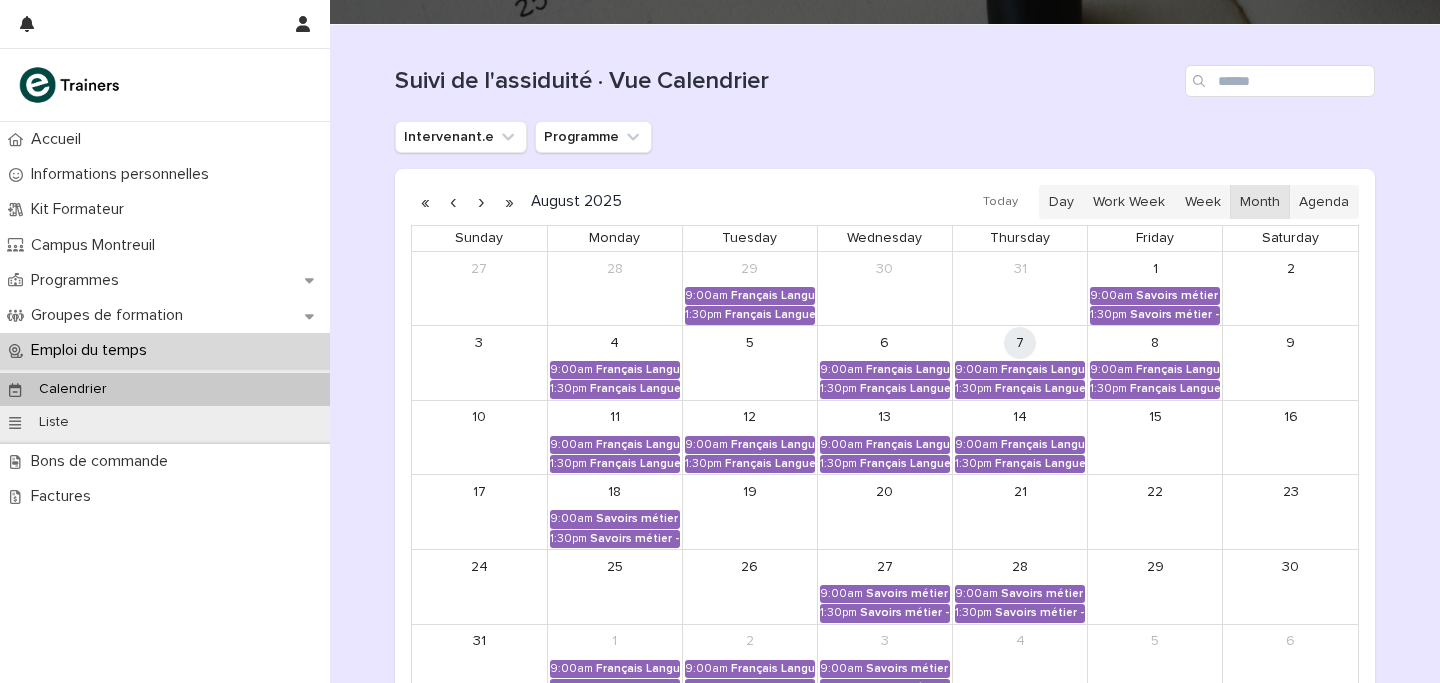 scroll, scrollTop: 220, scrollLeft: 0, axis: vertical 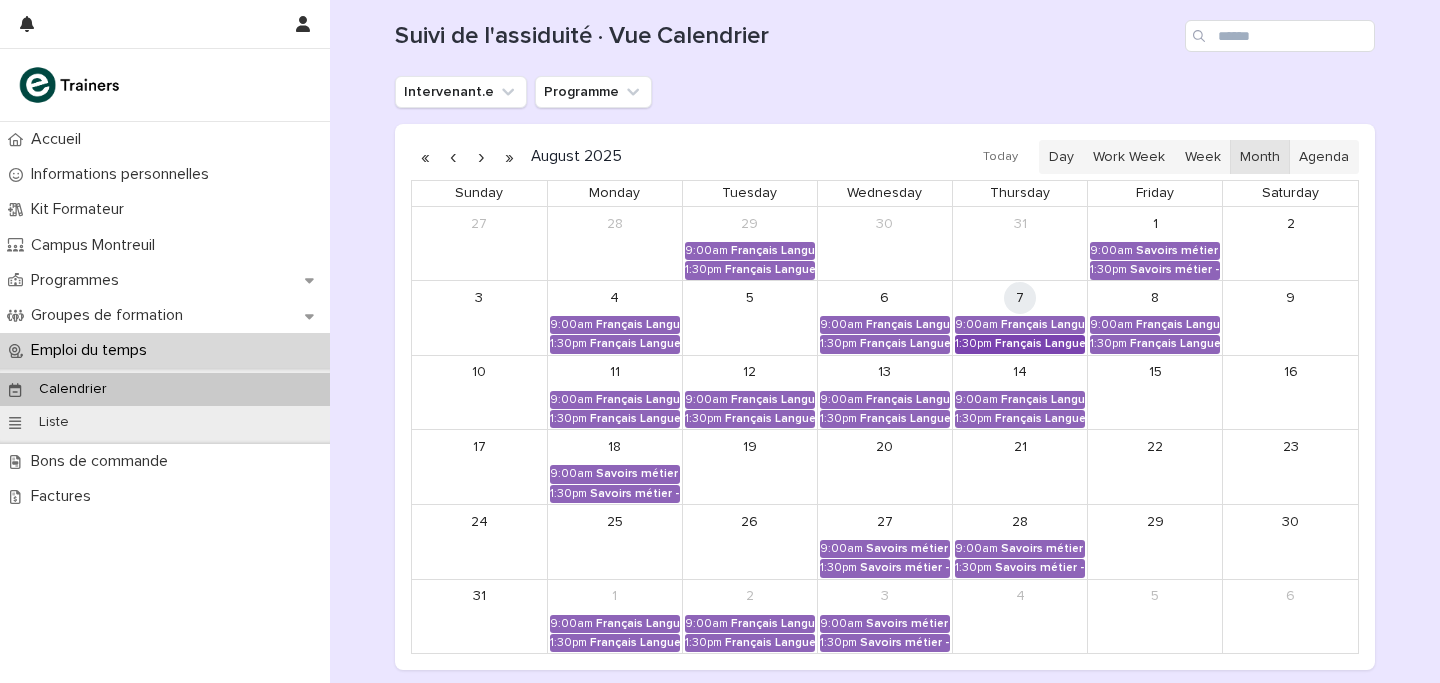 click on "Français Langue Professionnel - Conseiller et vendre des produits frais" at bounding box center [1040, 344] 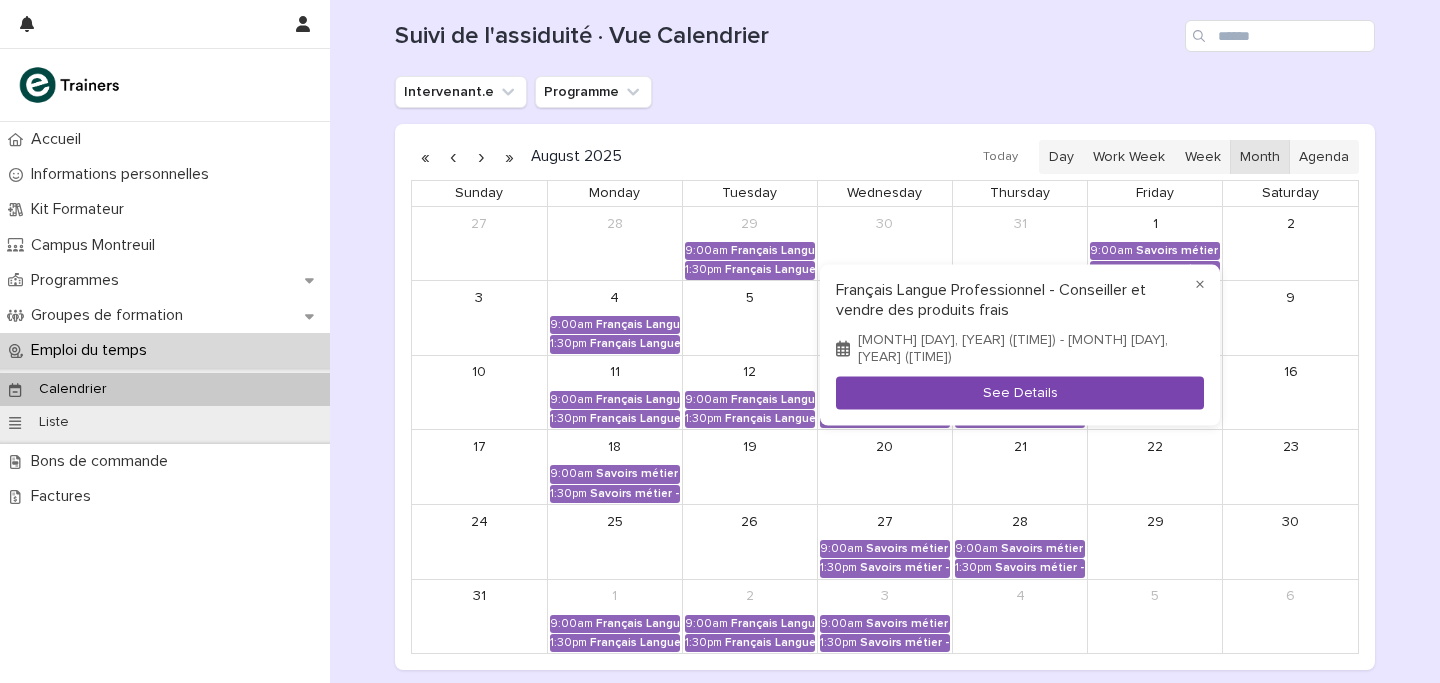 click on "See Details" at bounding box center (1020, 393) 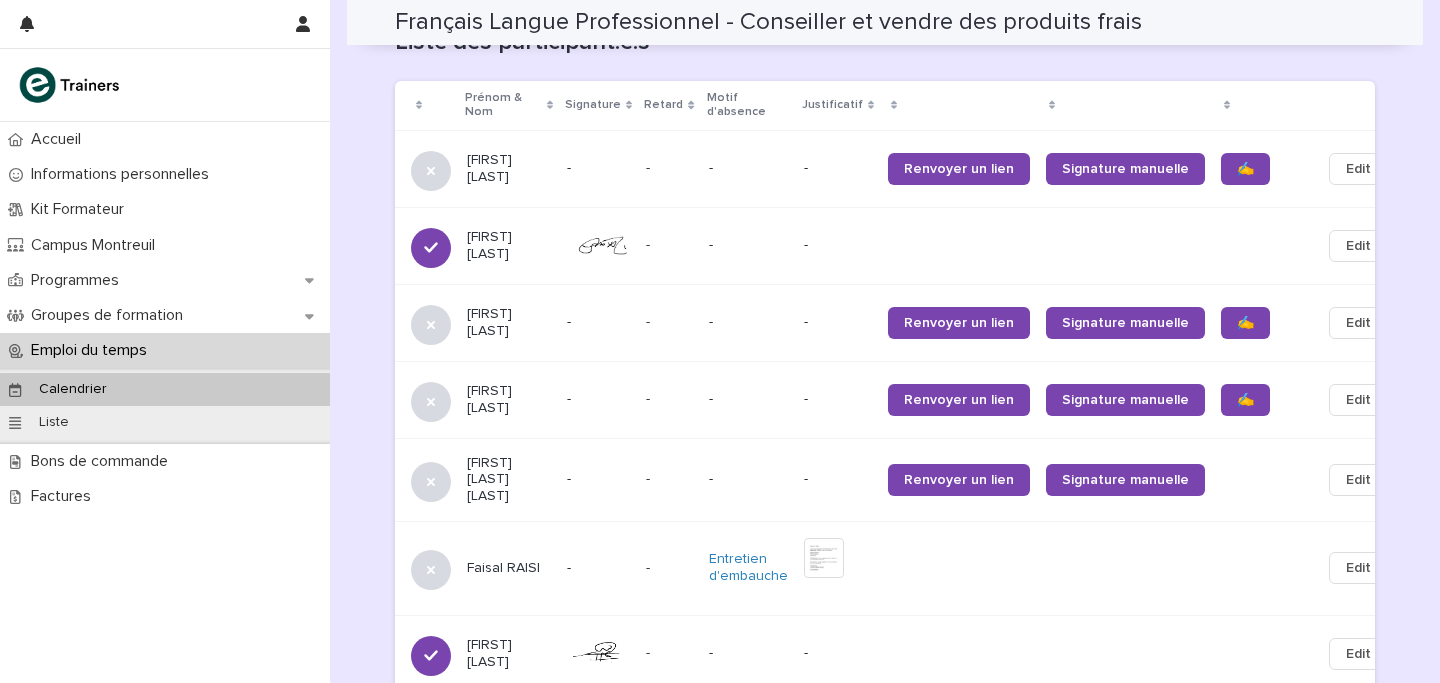scroll, scrollTop: 1066, scrollLeft: 0, axis: vertical 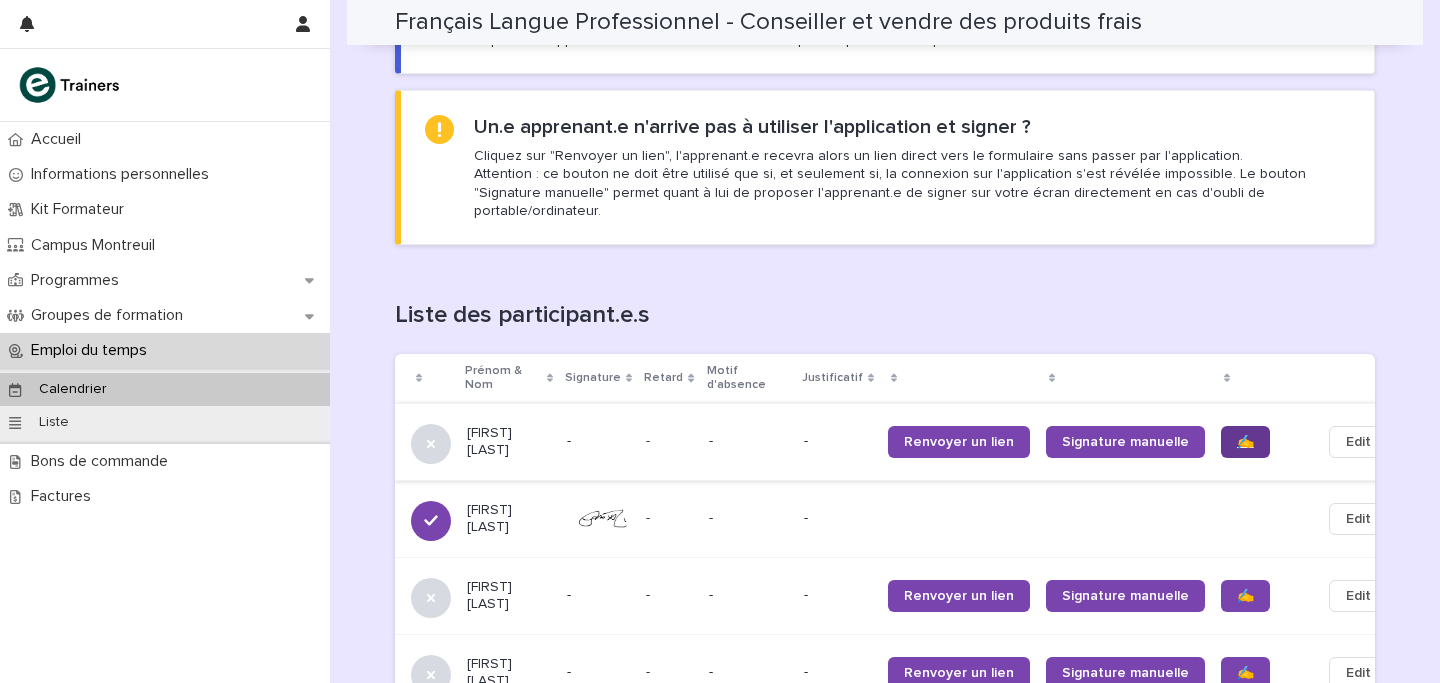 click on "✍️" at bounding box center (1245, 442) 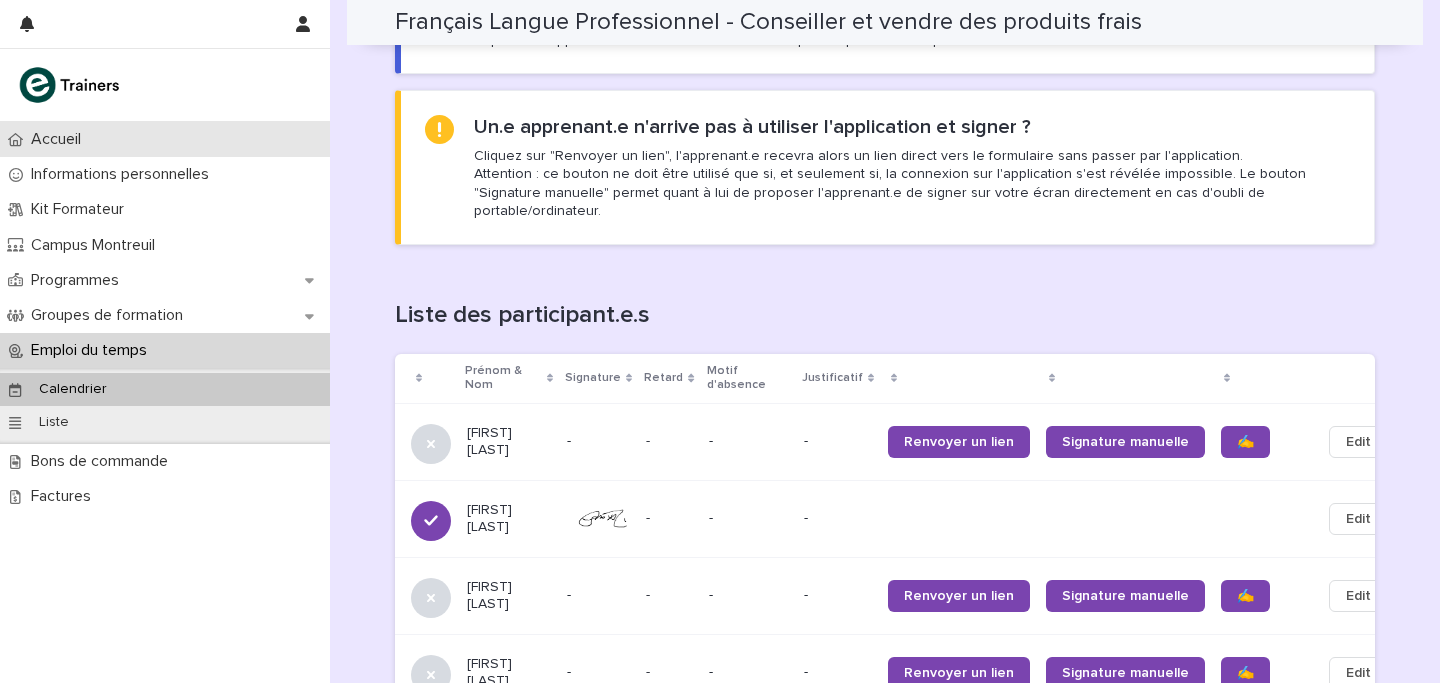 click on "Accueil" at bounding box center (60, 139) 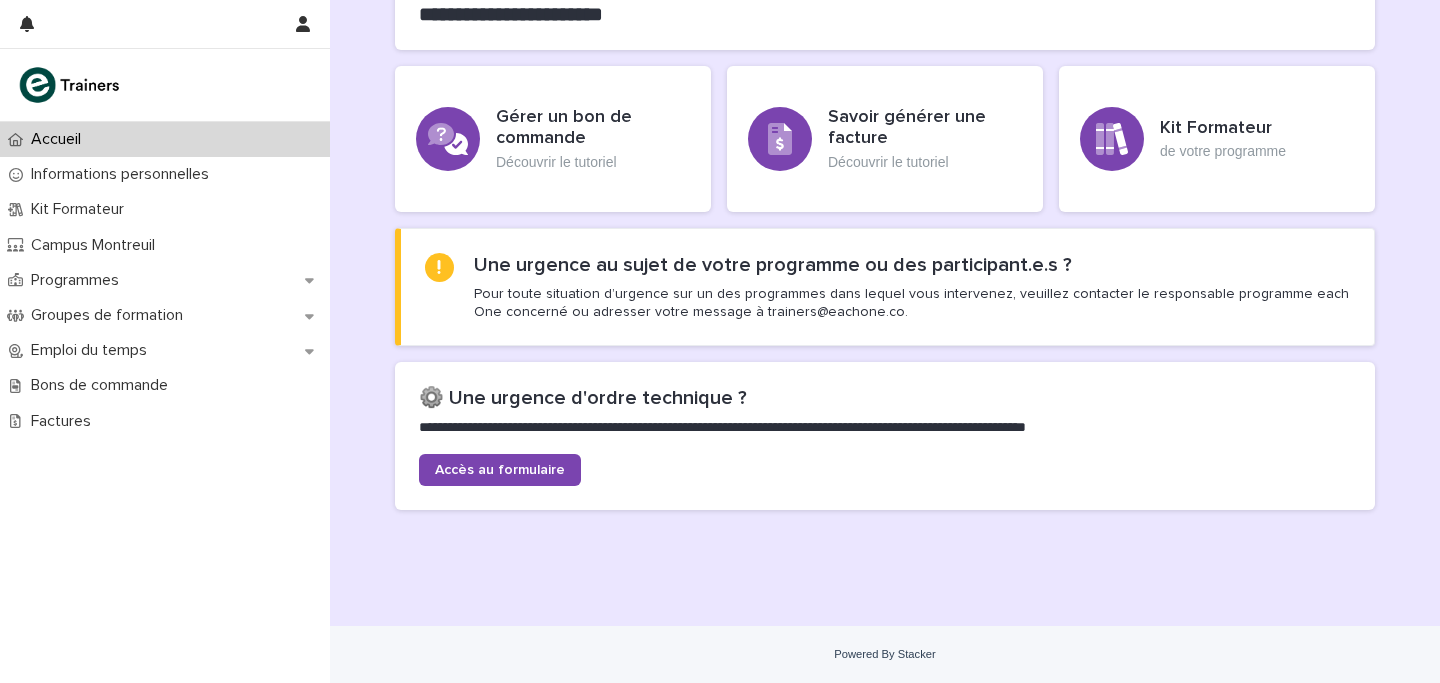 scroll, scrollTop: 563, scrollLeft: 0, axis: vertical 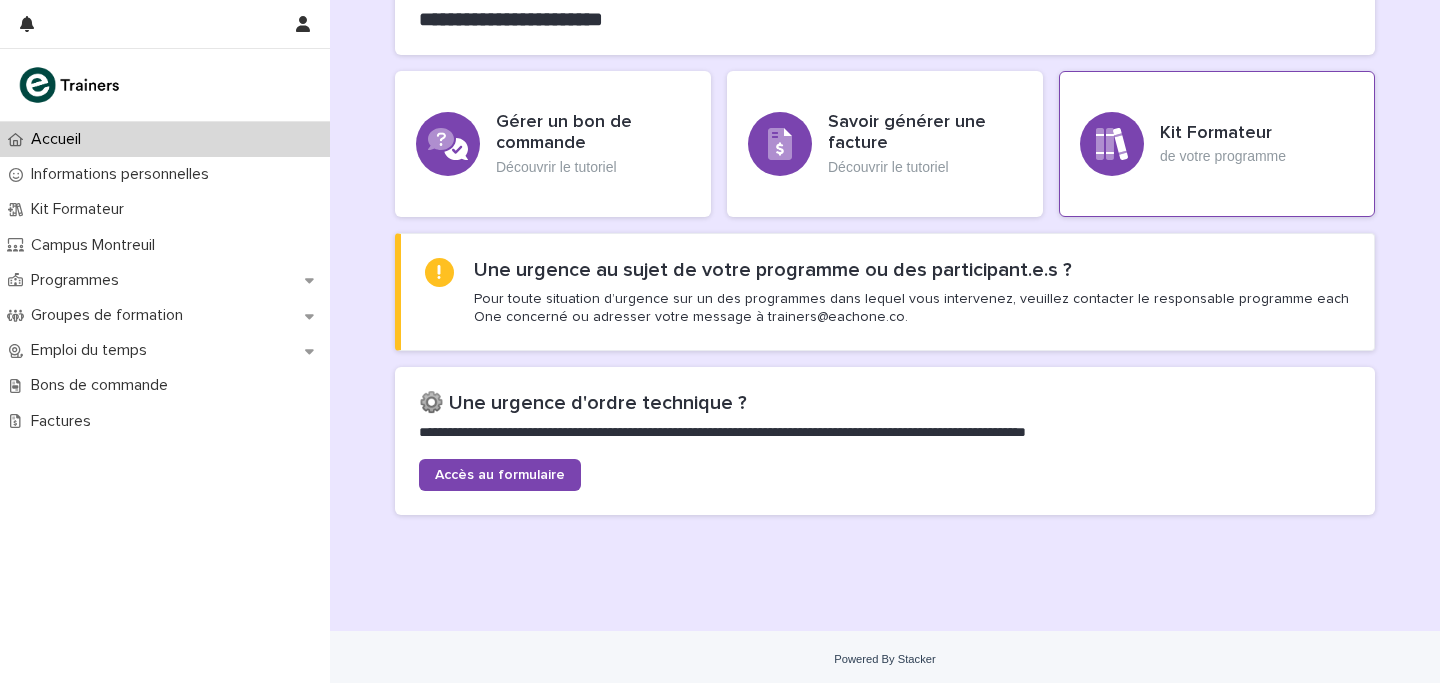 click on "Kit Formateur" at bounding box center (1223, 134) 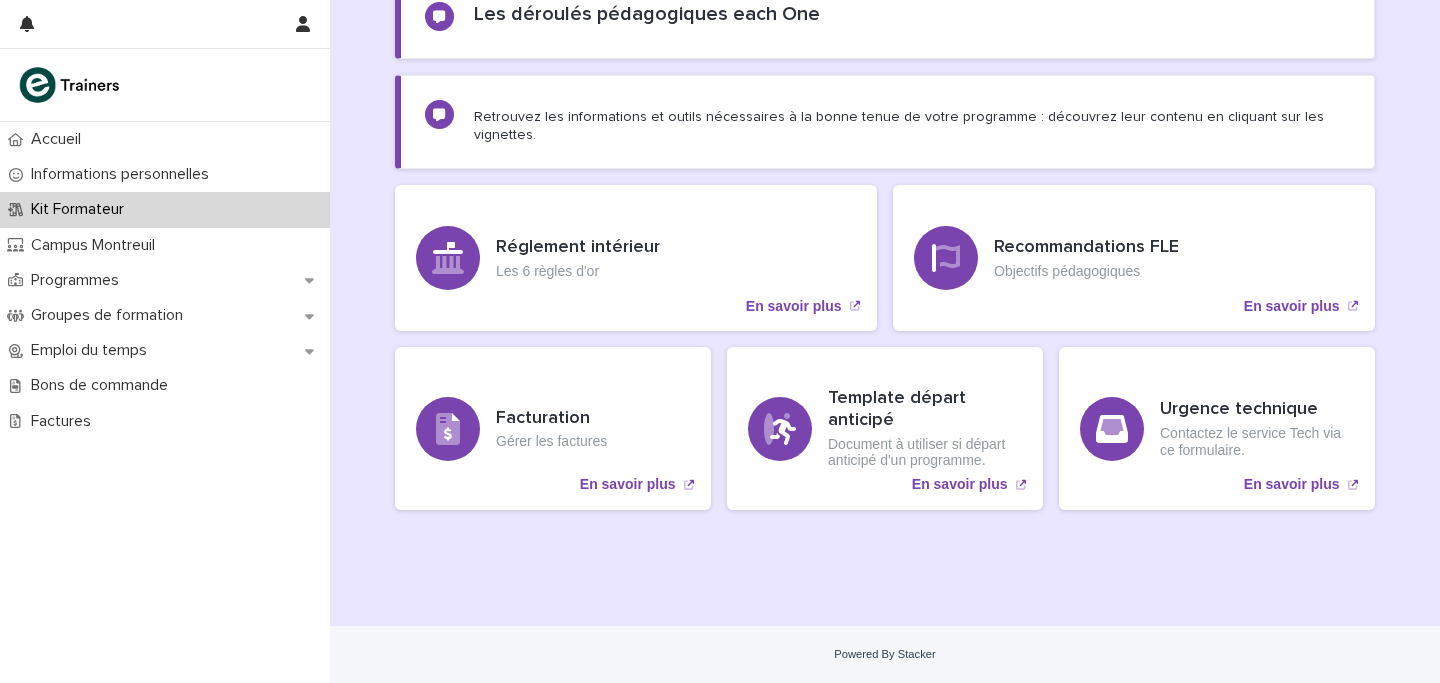 scroll, scrollTop: 225, scrollLeft: 0, axis: vertical 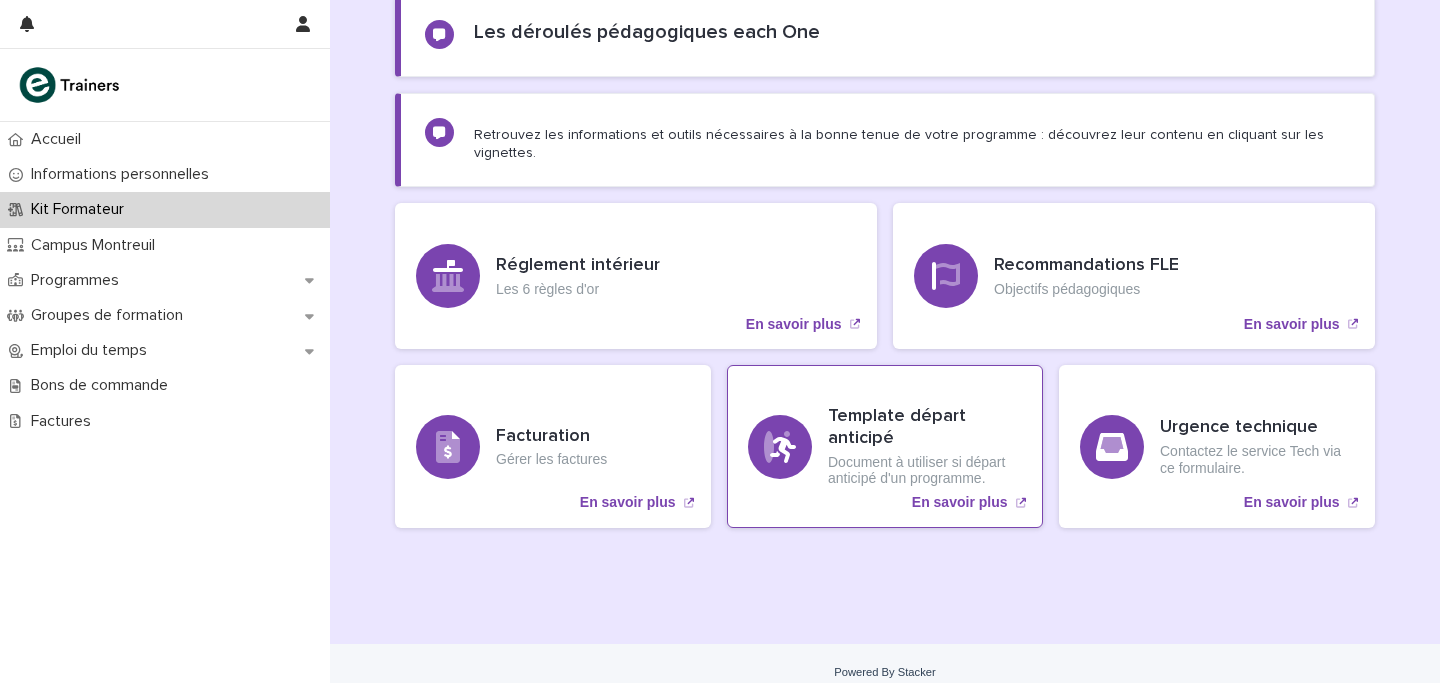 click on "En savoir plus" at bounding box center (960, 502) 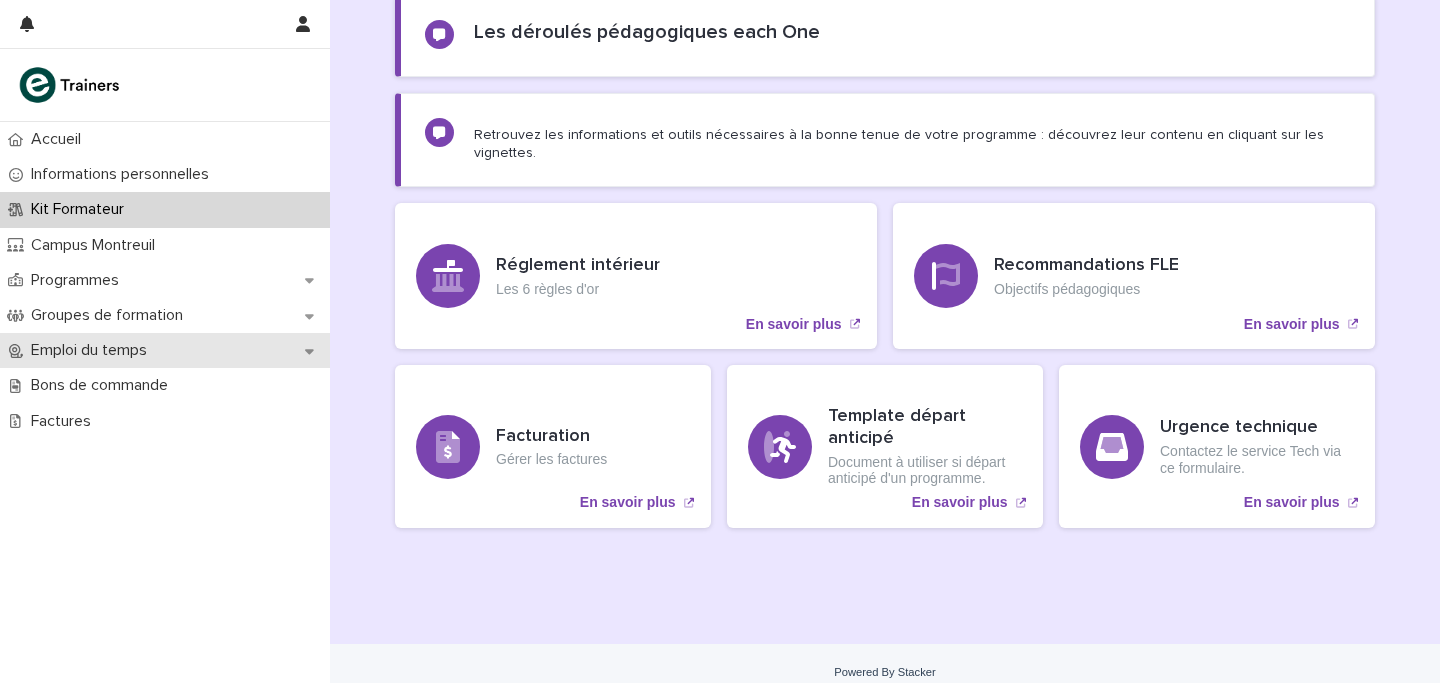 click on "Emploi du temps" at bounding box center (165, 350) 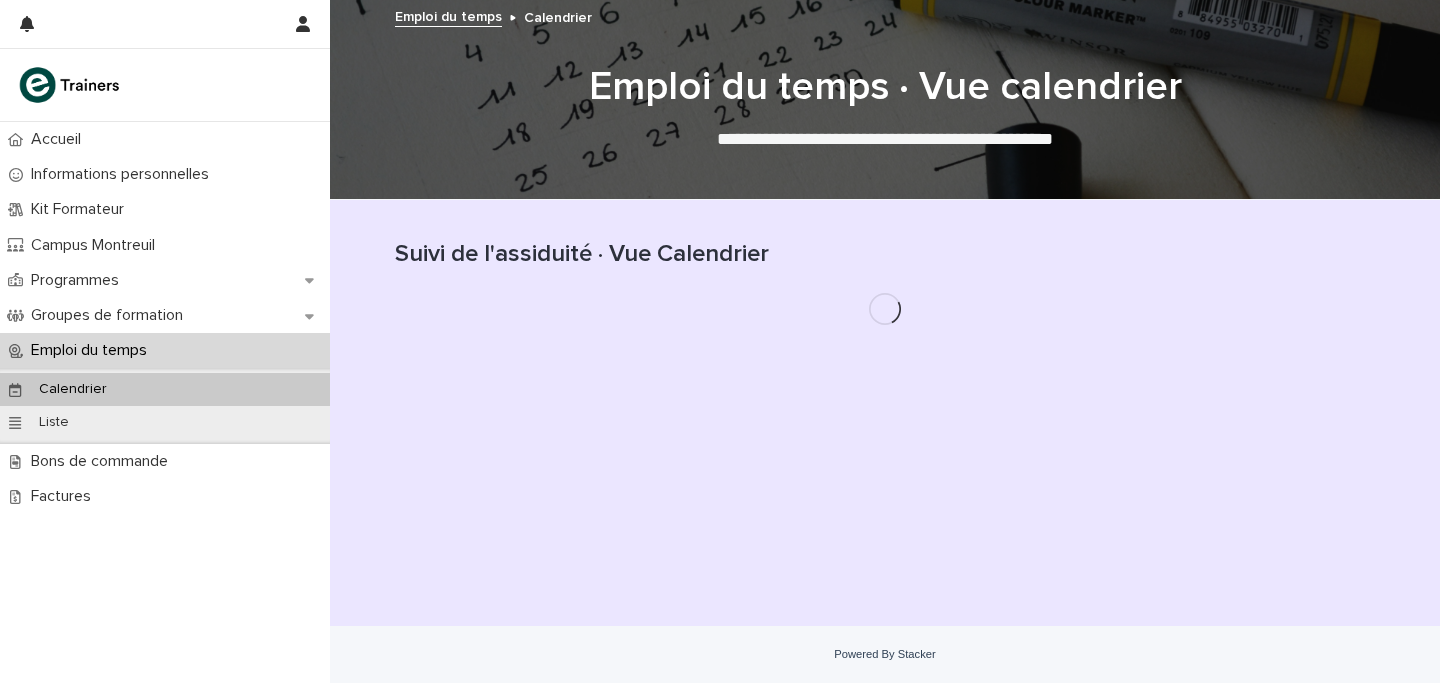 scroll, scrollTop: 0, scrollLeft: 0, axis: both 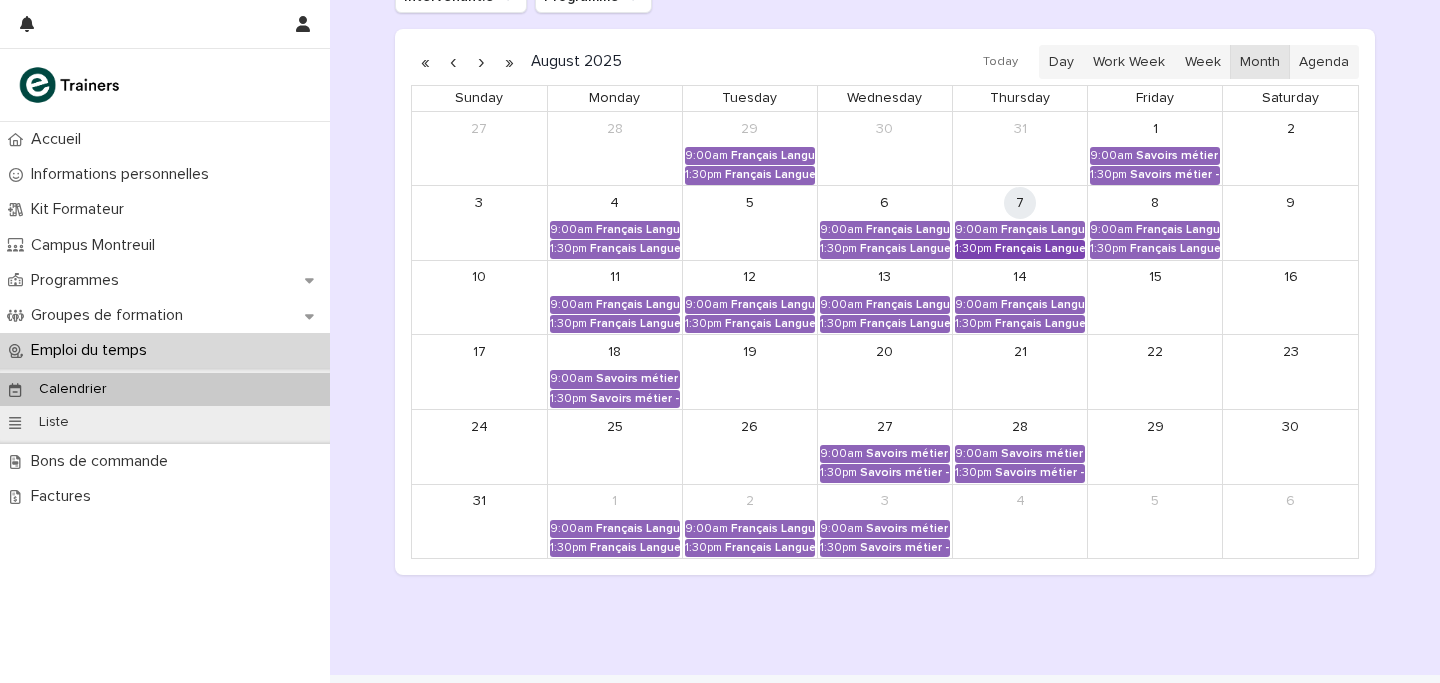 click on "1:30pm" at bounding box center [973, 249] 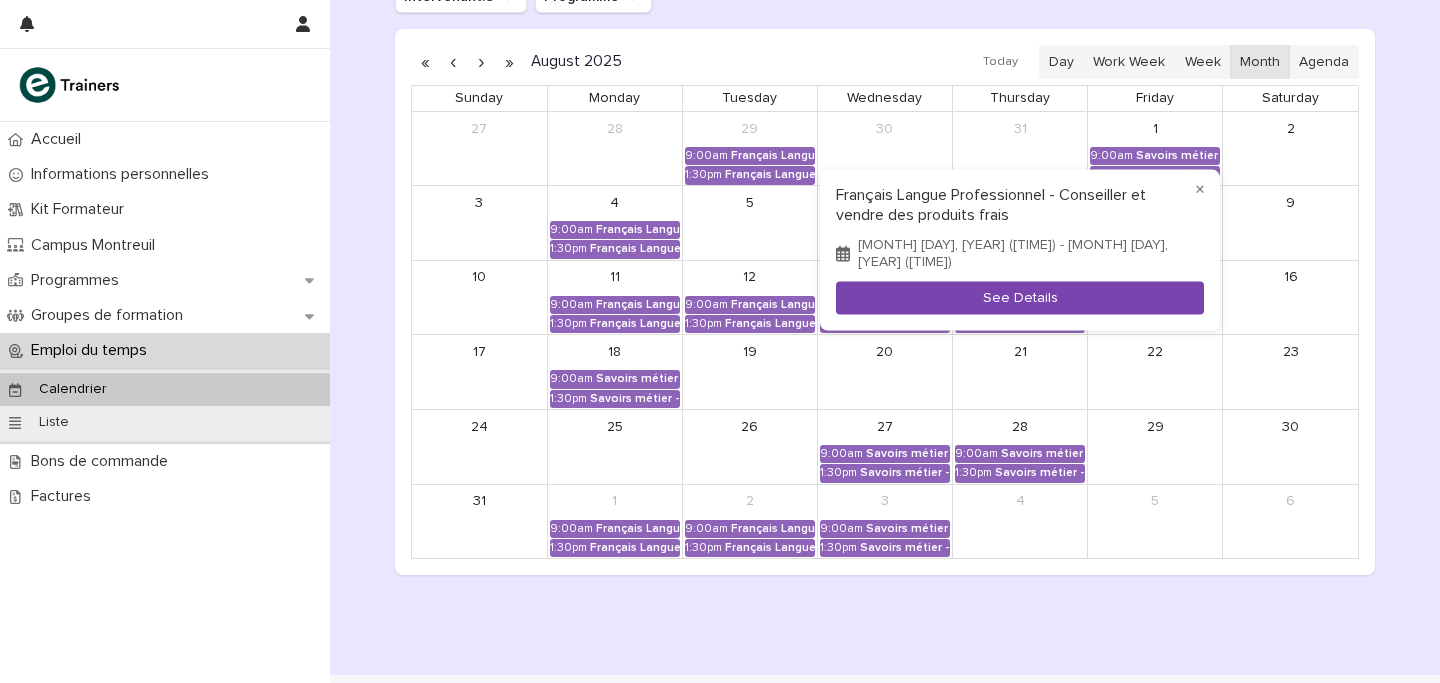 click on "See Details" at bounding box center (1020, 298) 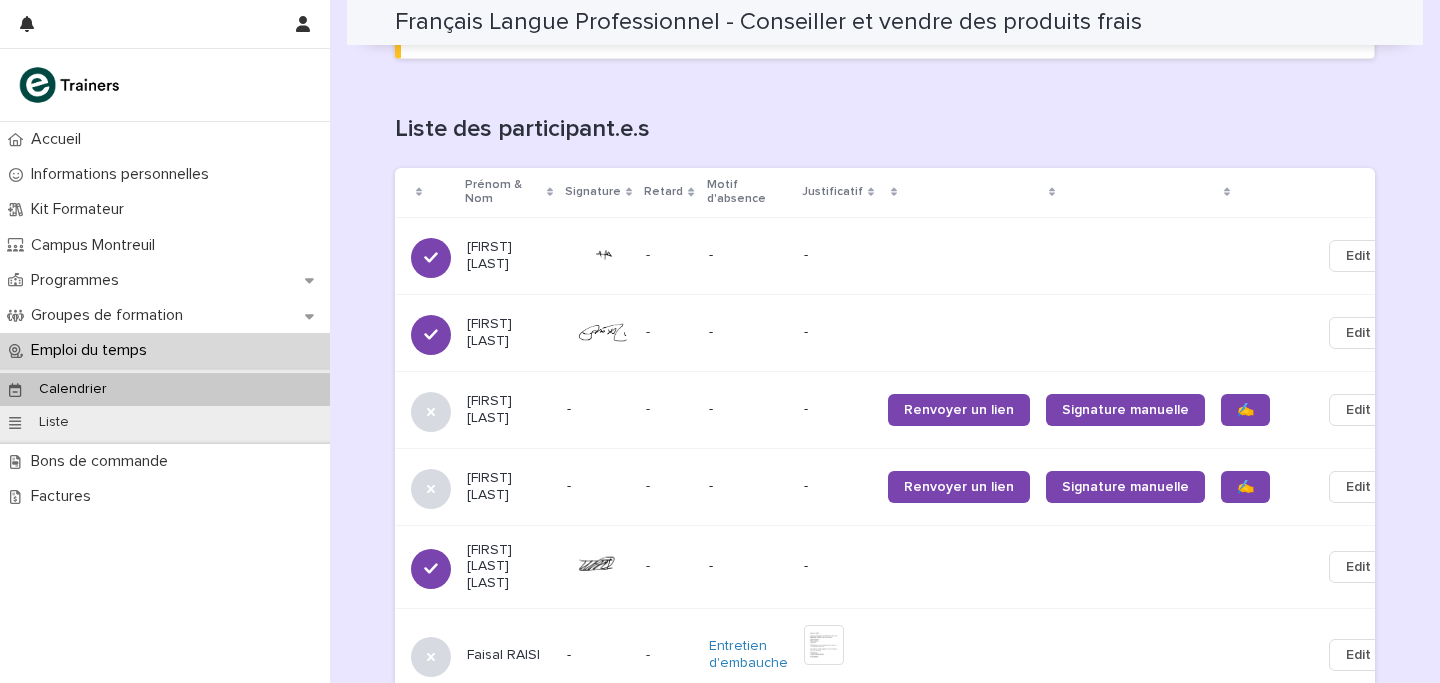 scroll, scrollTop: 1302, scrollLeft: 0, axis: vertical 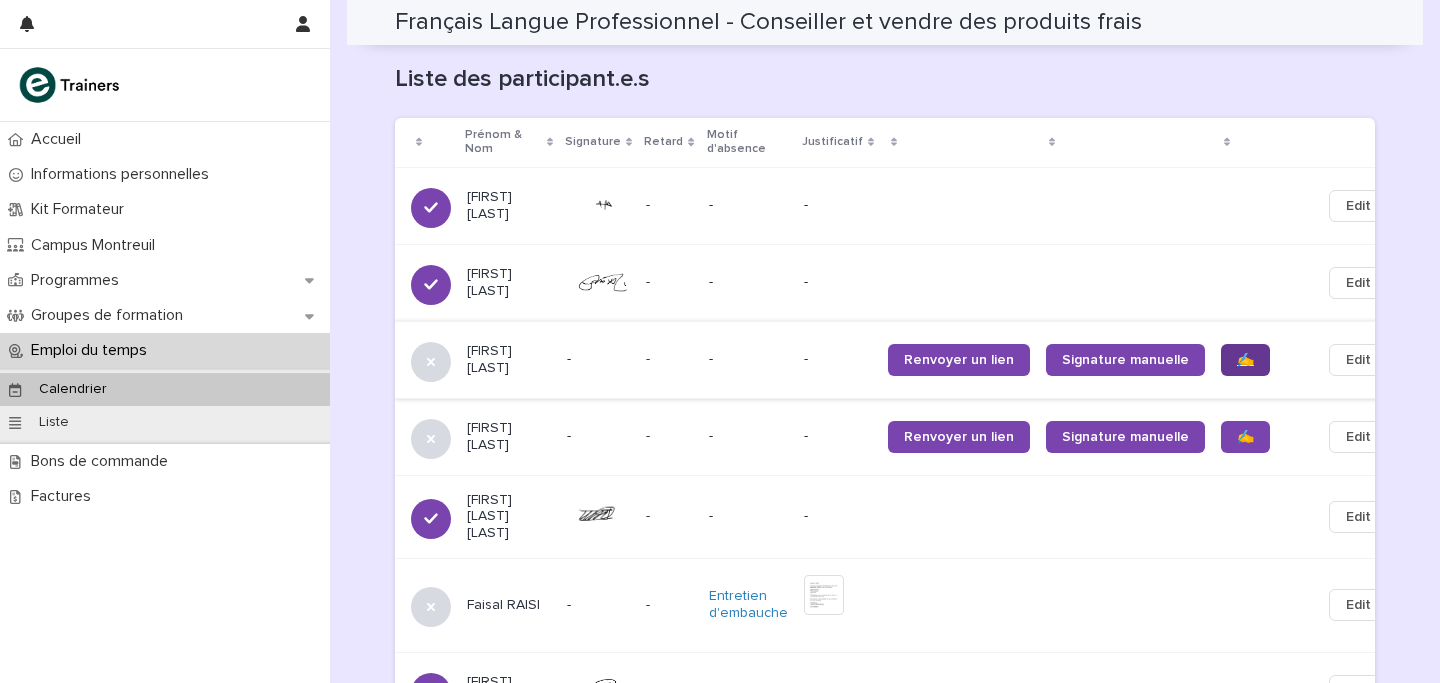 click on "✍️" at bounding box center (1245, 360) 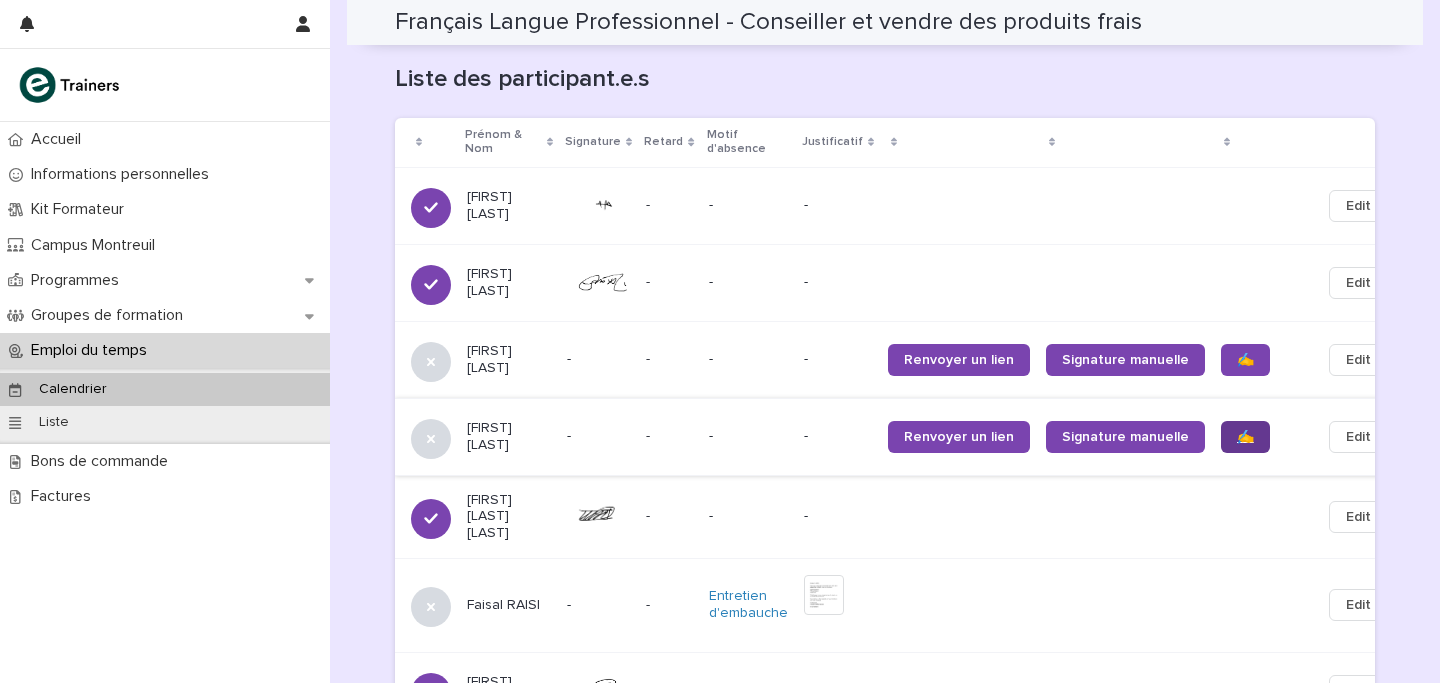 click on "✍️" at bounding box center (1245, 437) 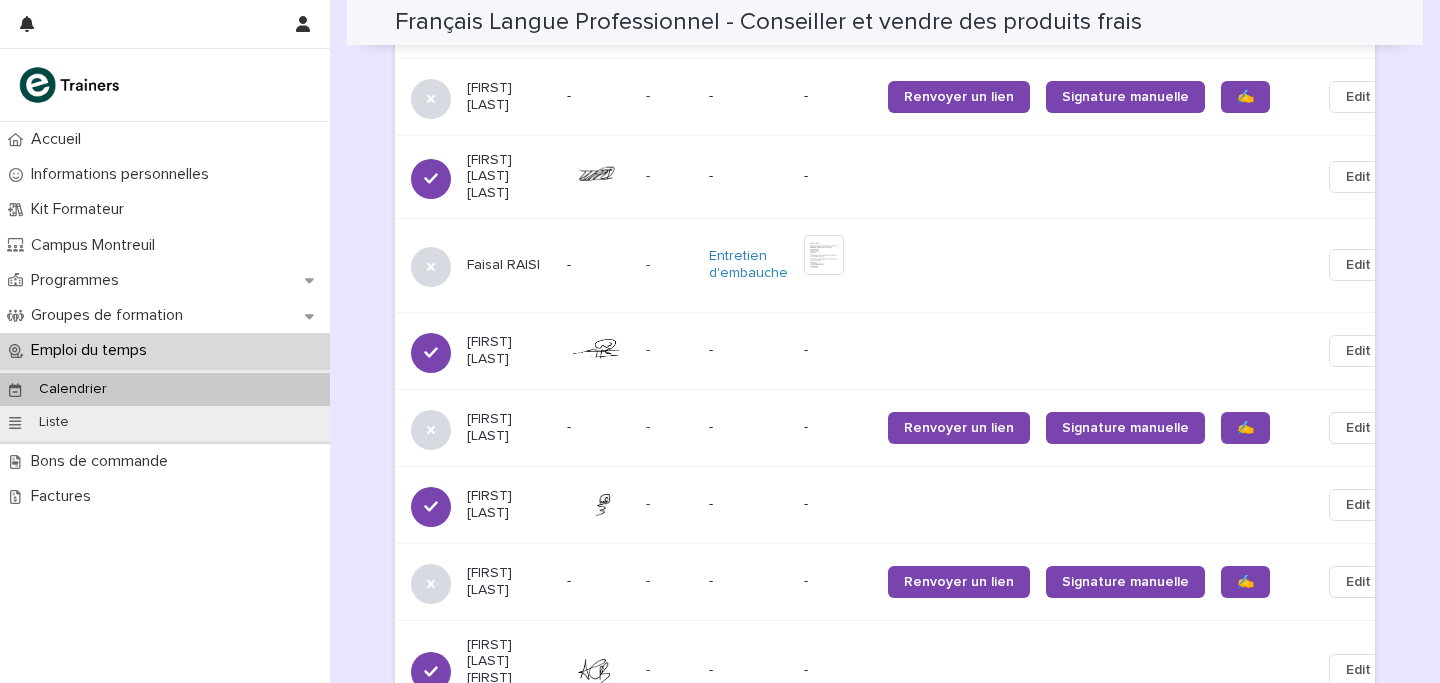 scroll, scrollTop: 1646, scrollLeft: 0, axis: vertical 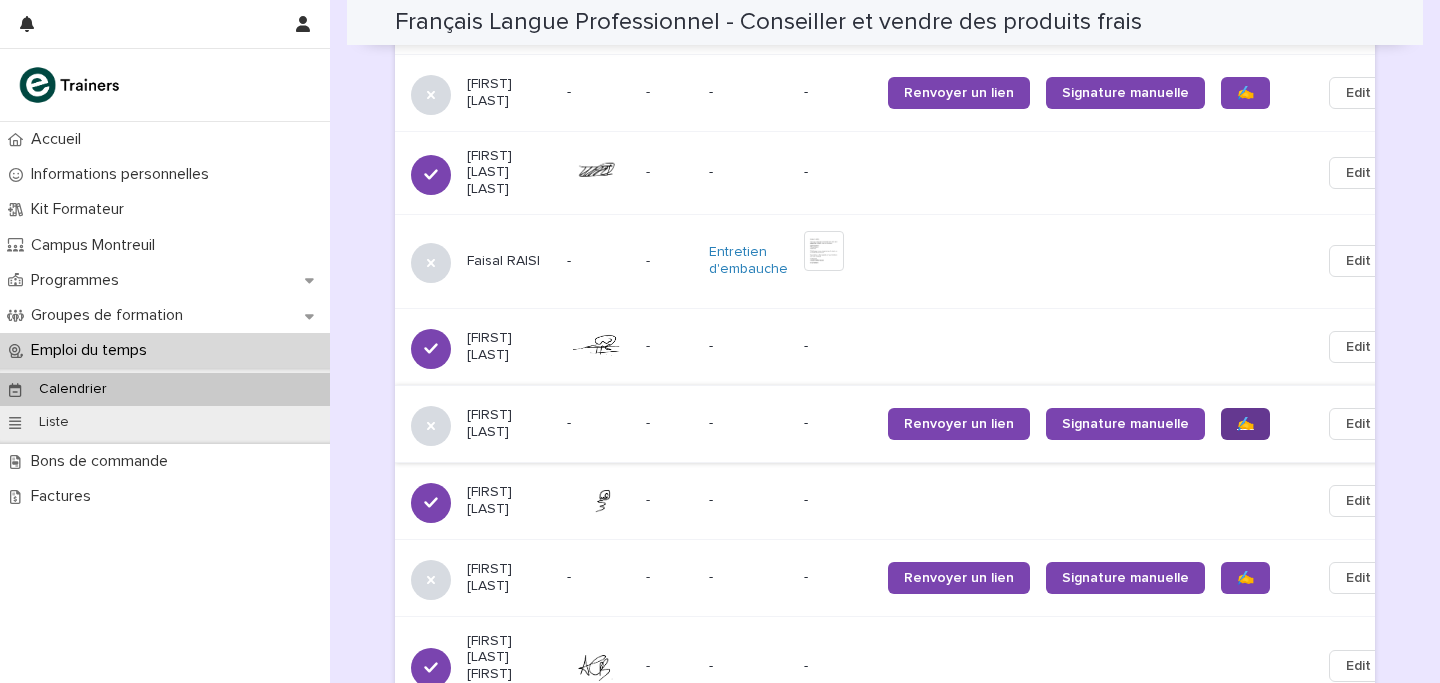 click on "✍️" at bounding box center [1245, 424] 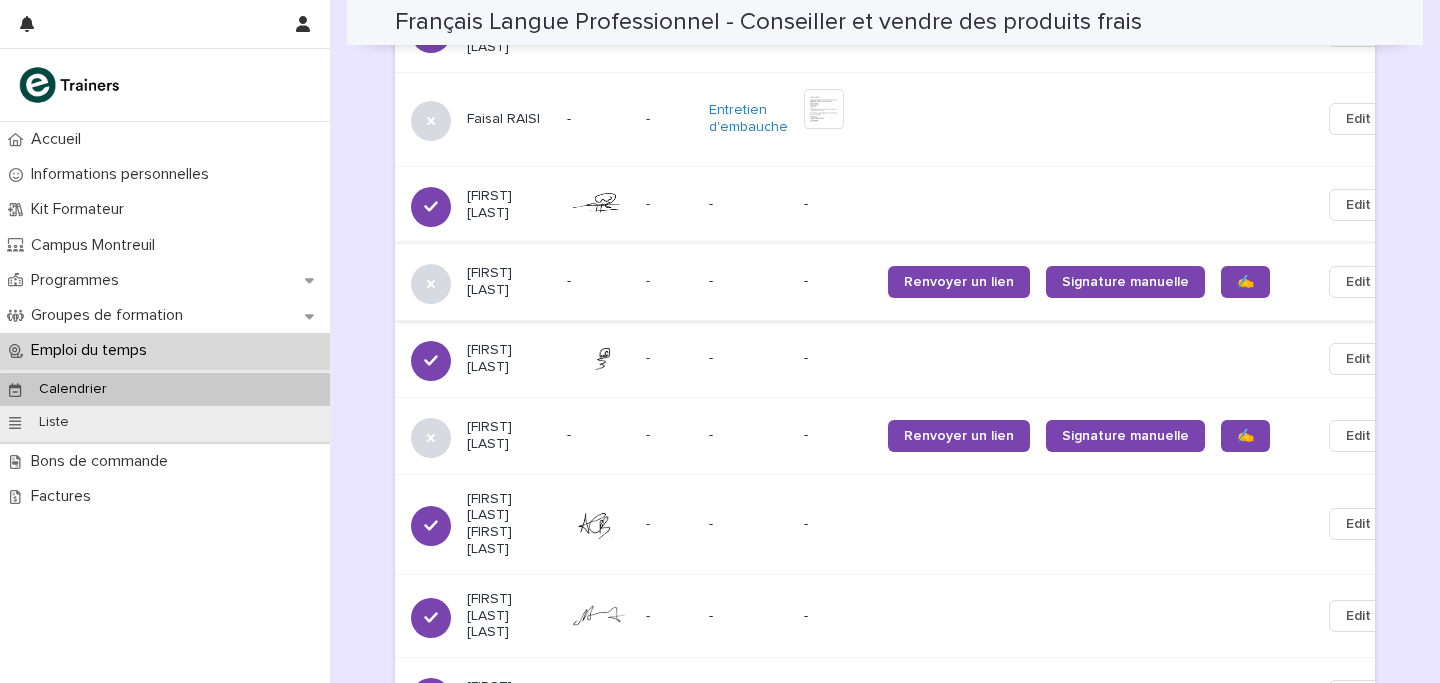 scroll, scrollTop: 1818, scrollLeft: 0, axis: vertical 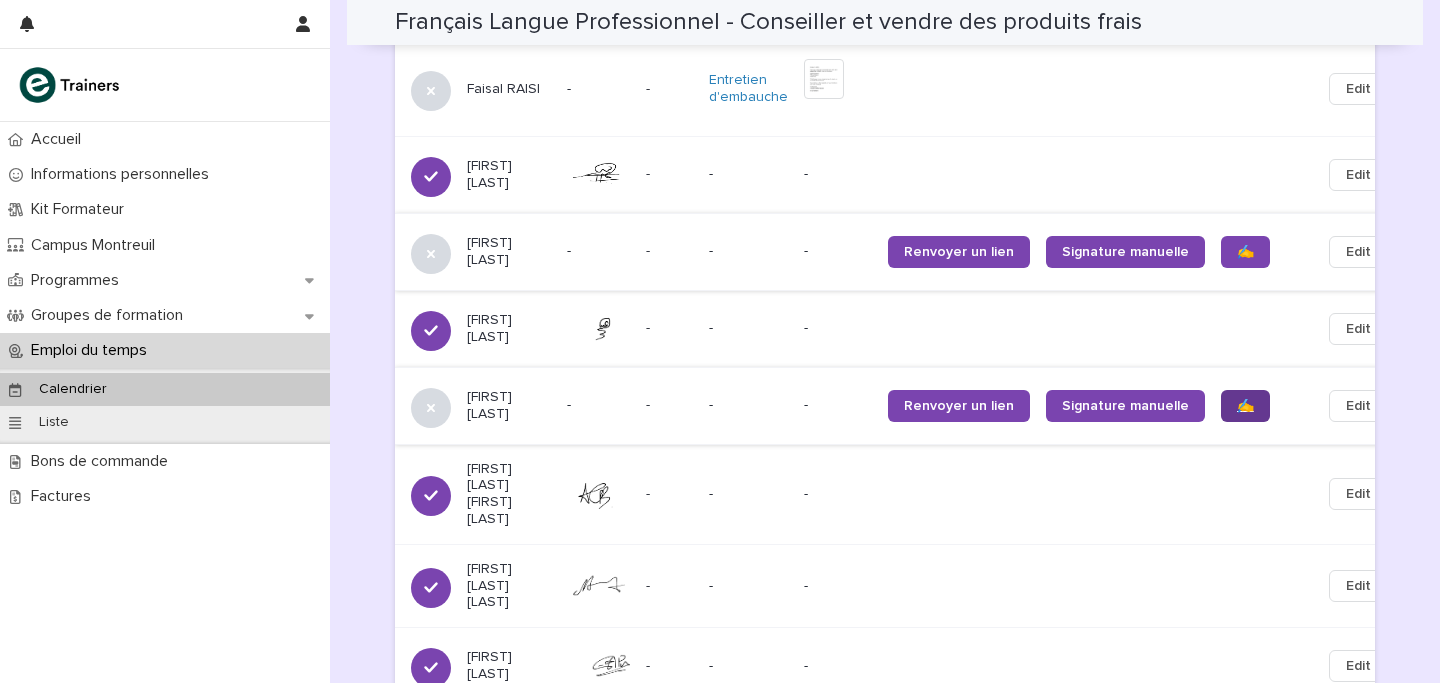 click on "✍️" at bounding box center [1245, 406] 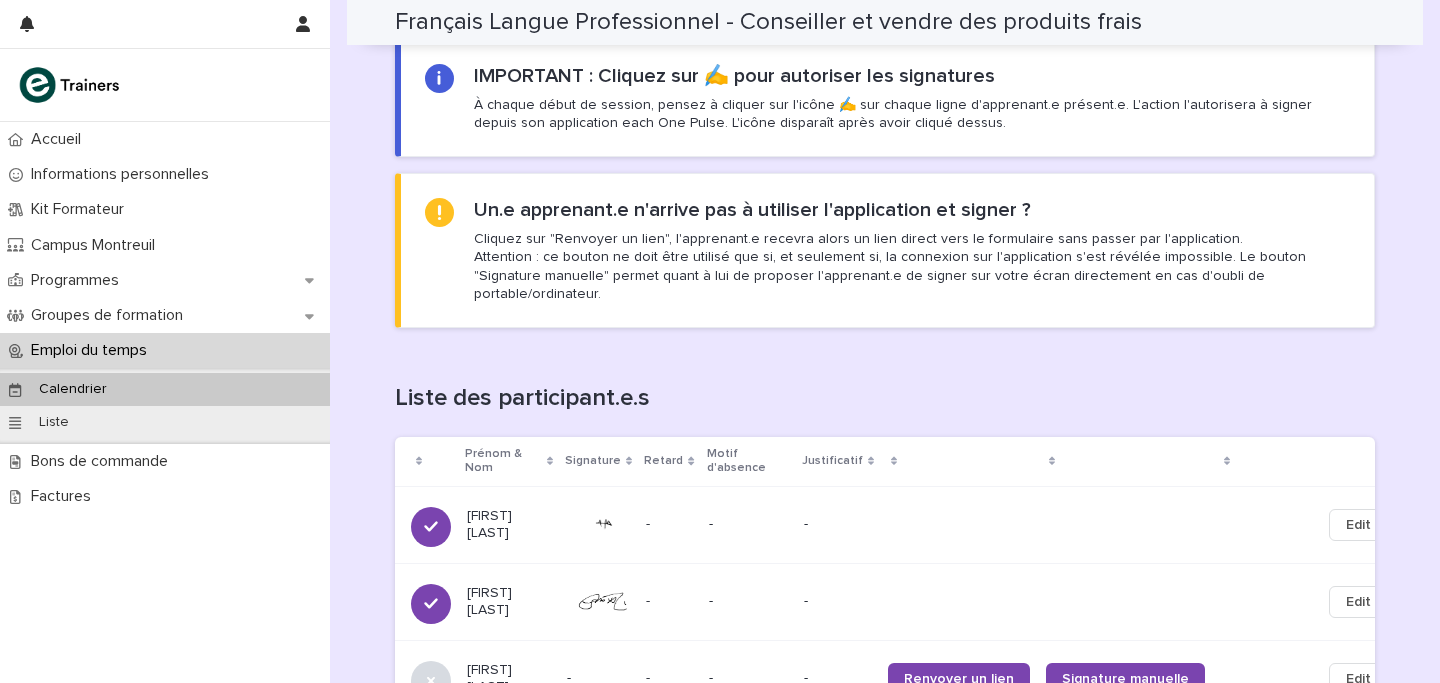 scroll, scrollTop: 924, scrollLeft: 0, axis: vertical 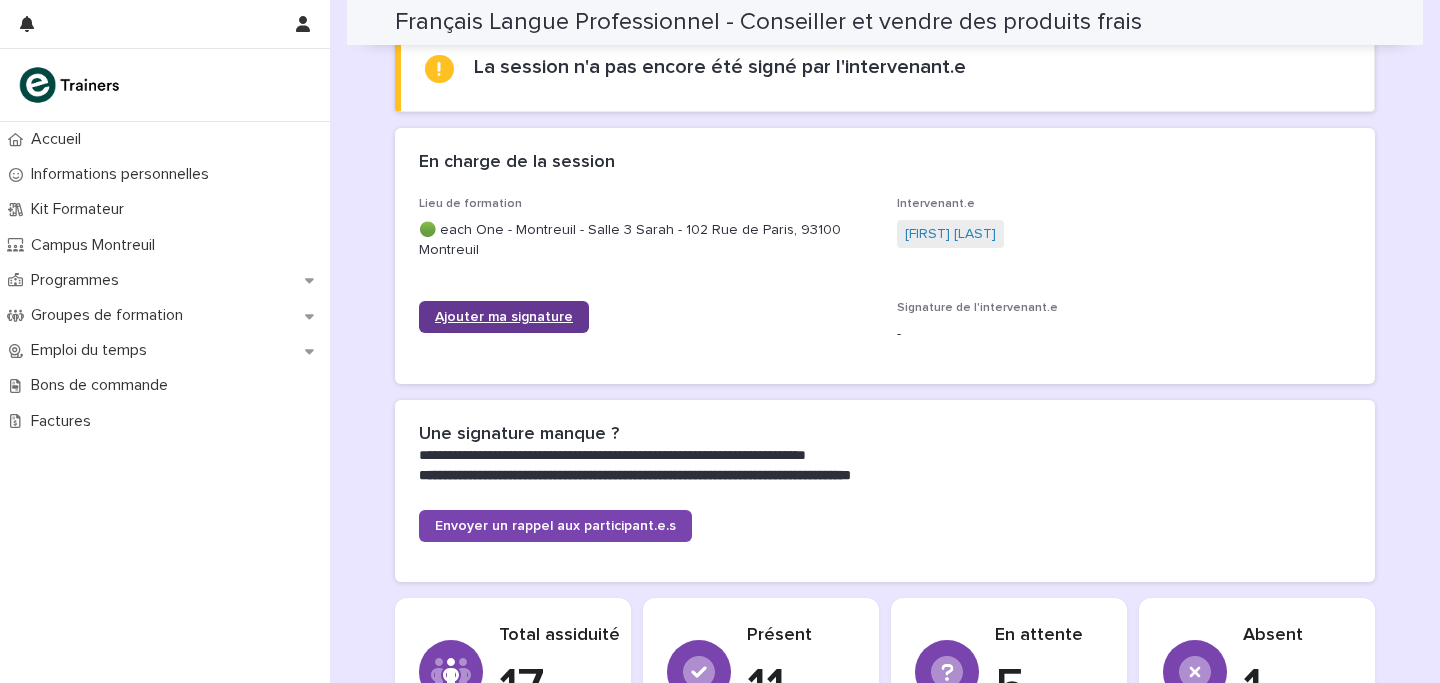 click on "Ajouter ma signature" at bounding box center [504, 317] 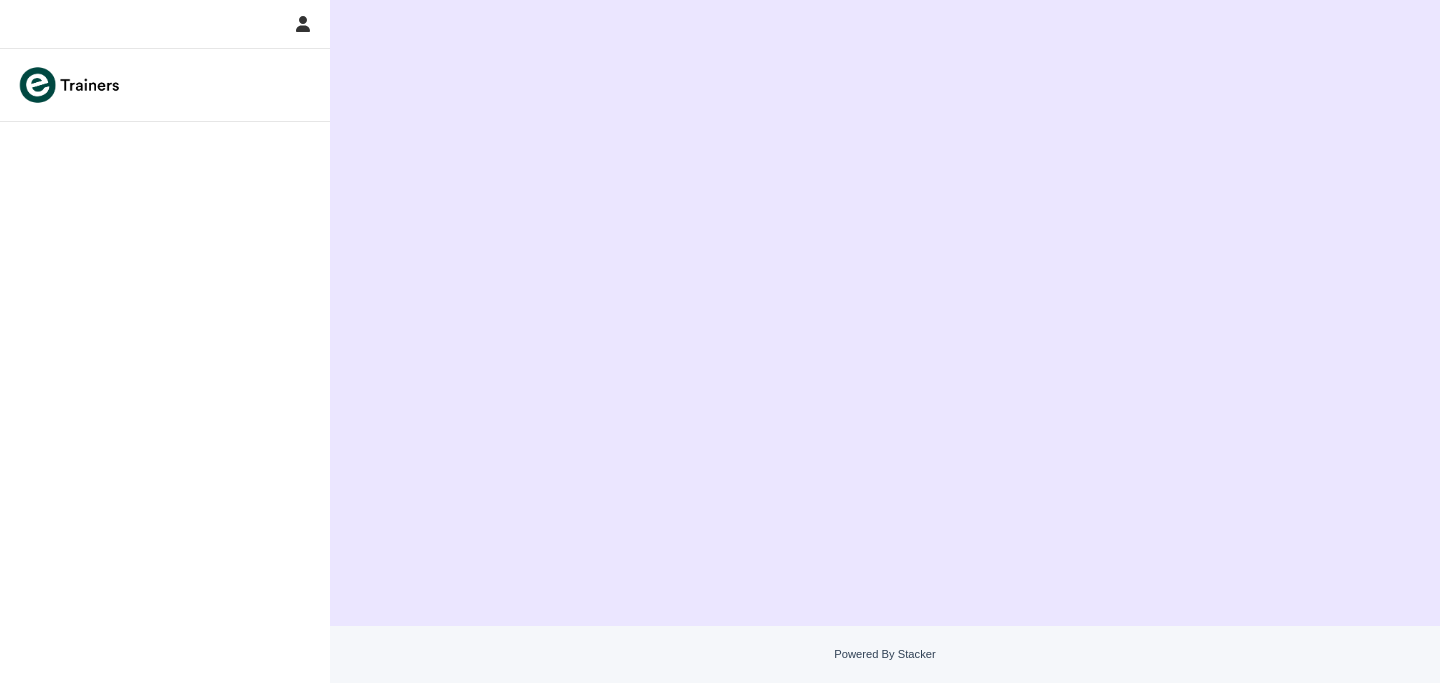 scroll, scrollTop: 0, scrollLeft: 0, axis: both 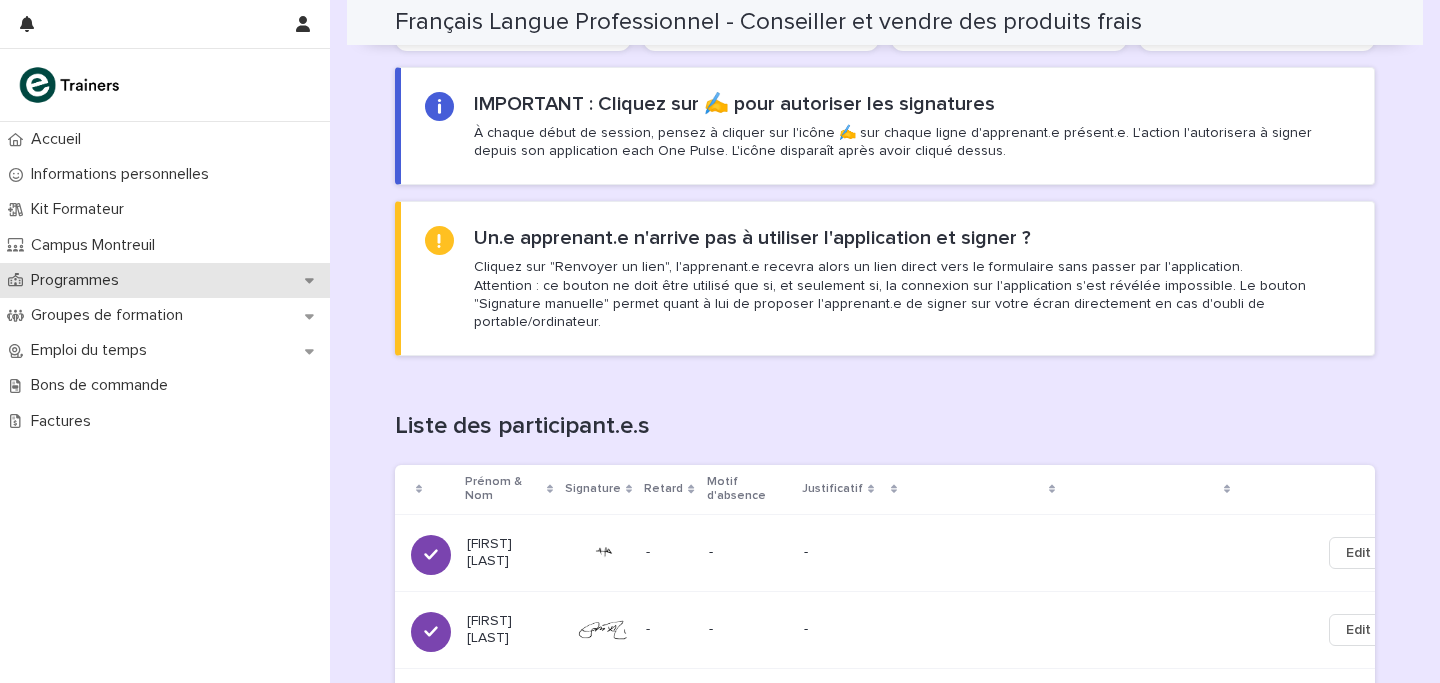 click on "Programmes" at bounding box center (79, 280) 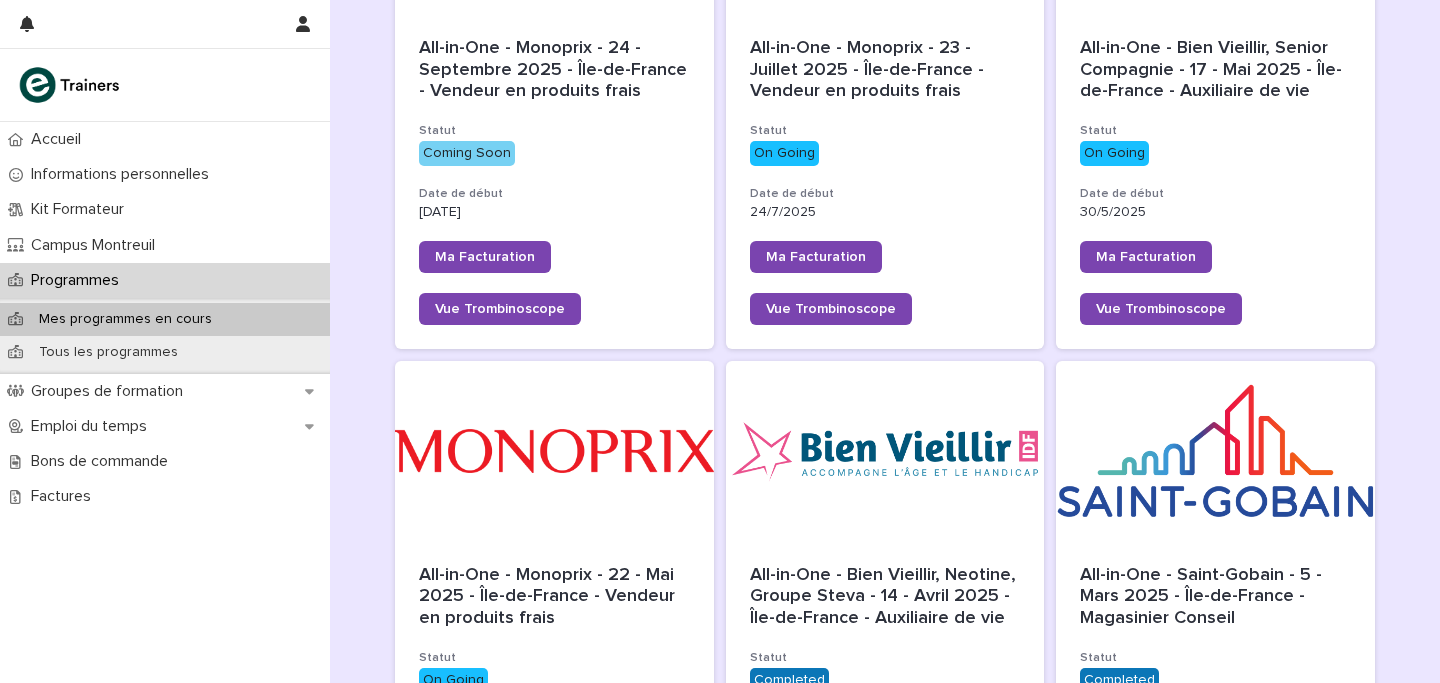 scroll, scrollTop: 0, scrollLeft: 0, axis: both 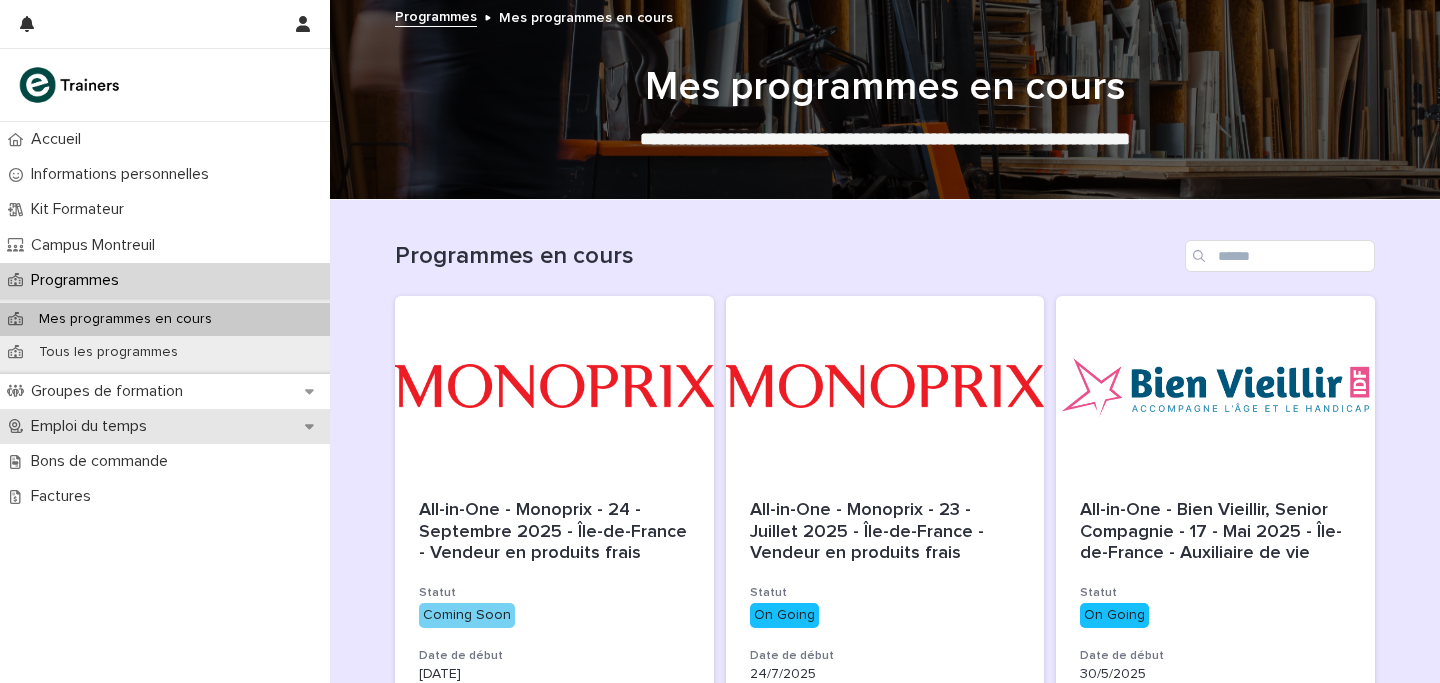 click on "Emploi du temps" at bounding box center (93, 426) 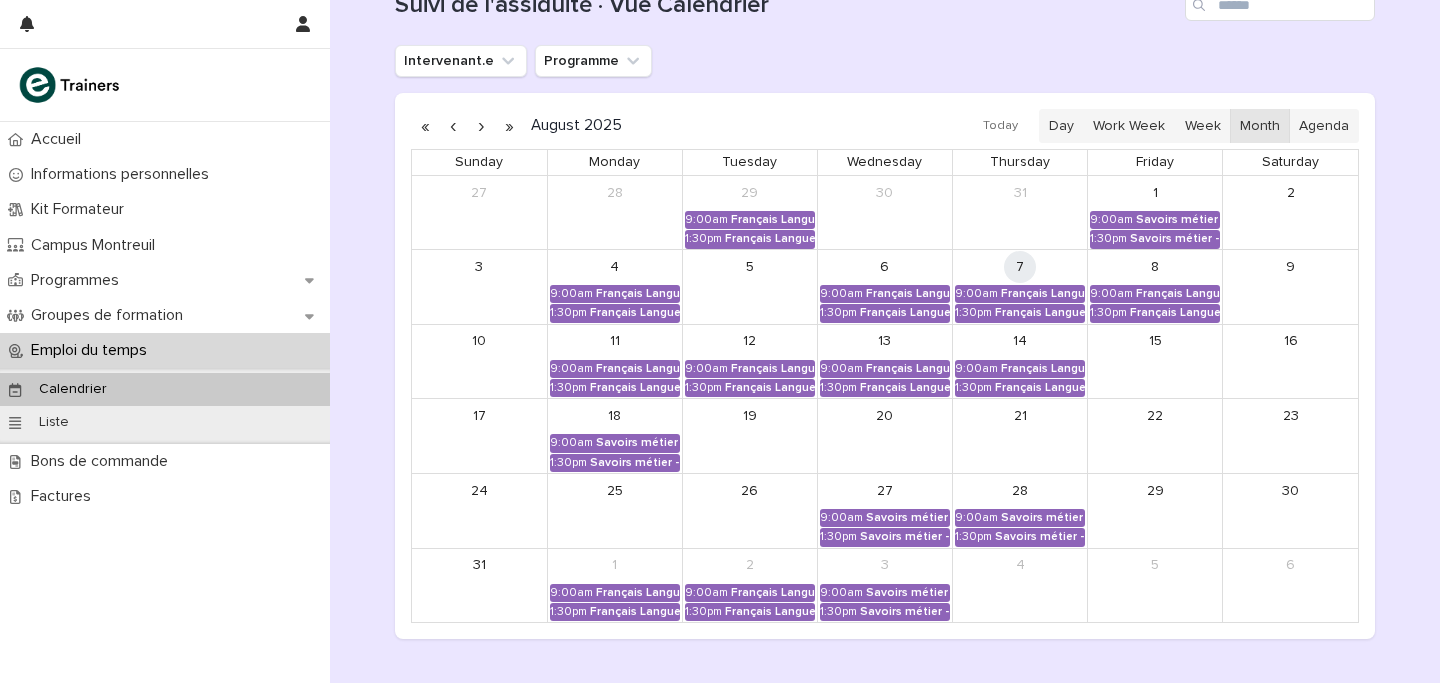 scroll, scrollTop: 280, scrollLeft: 0, axis: vertical 